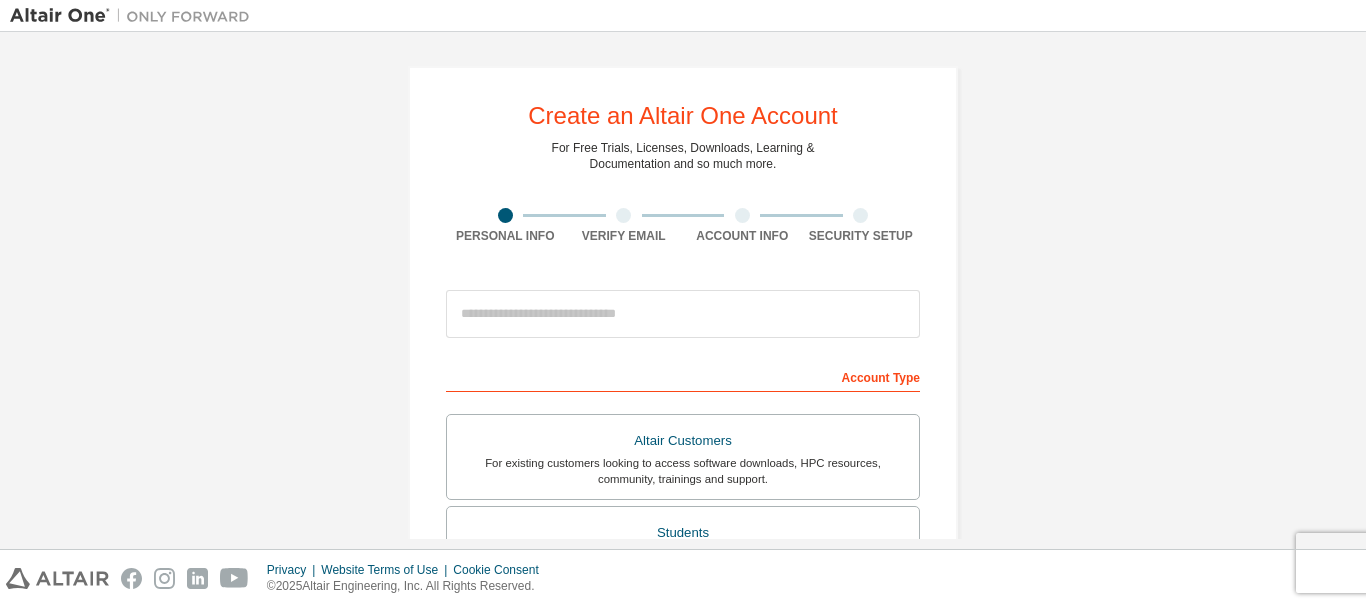 scroll, scrollTop: 0, scrollLeft: 0, axis: both 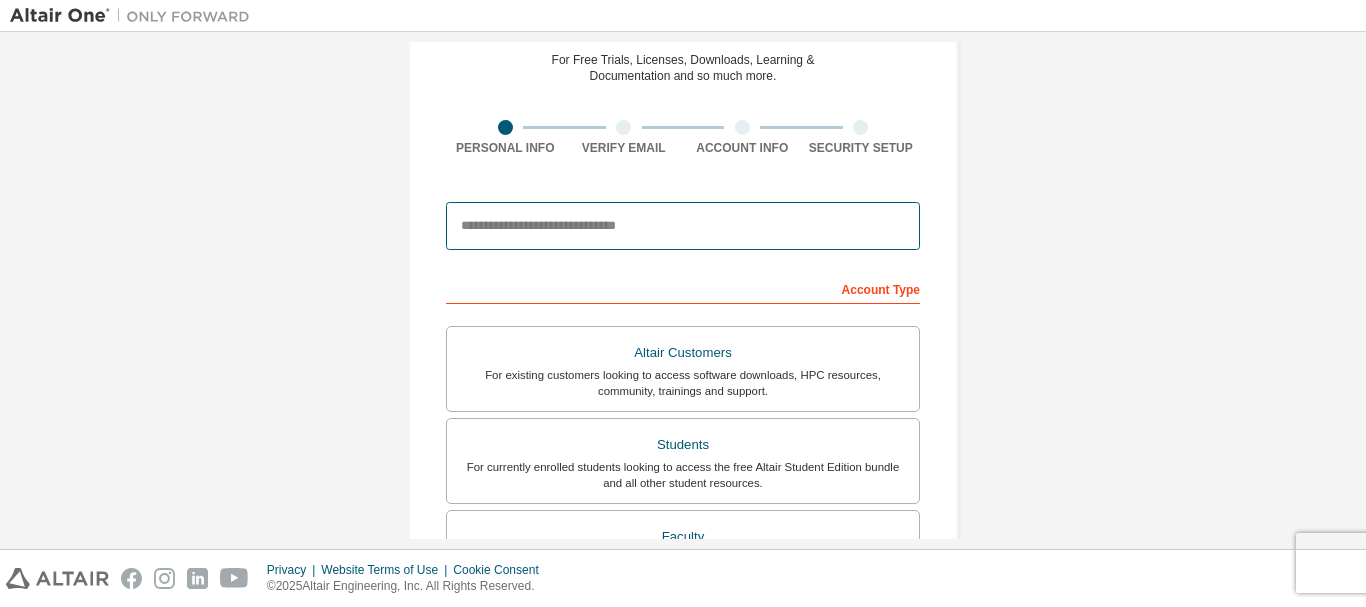 click at bounding box center (683, 226) 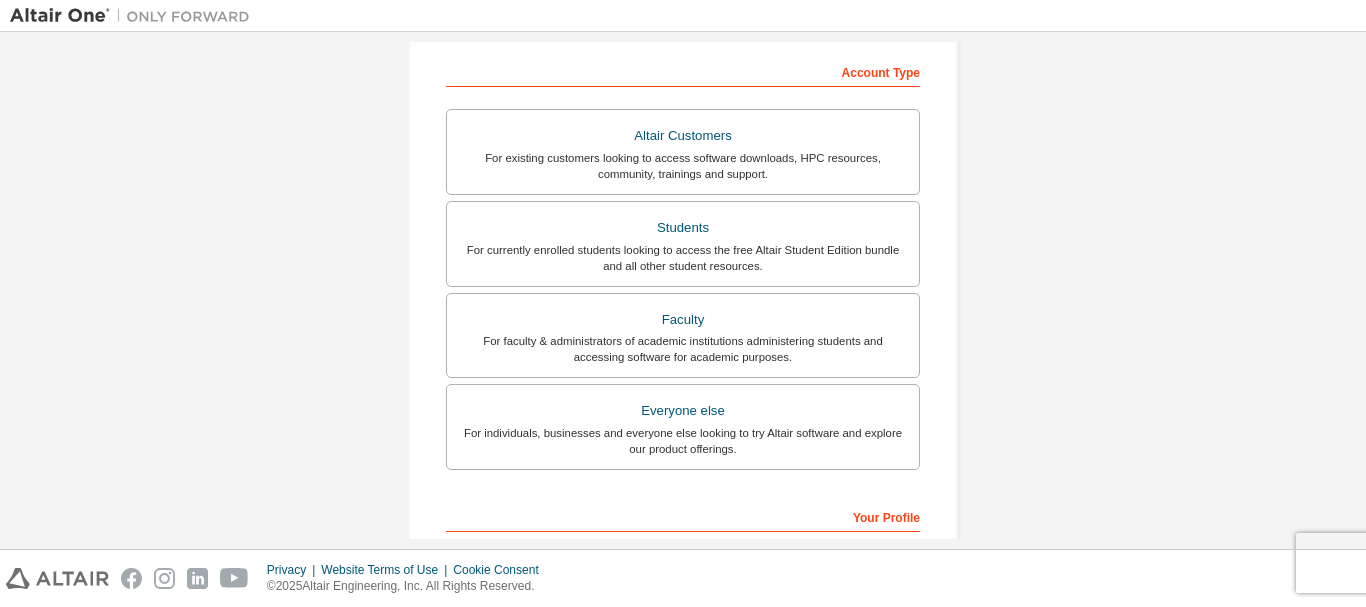 scroll, scrollTop: 342, scrollLeft: 0, axis: vertical 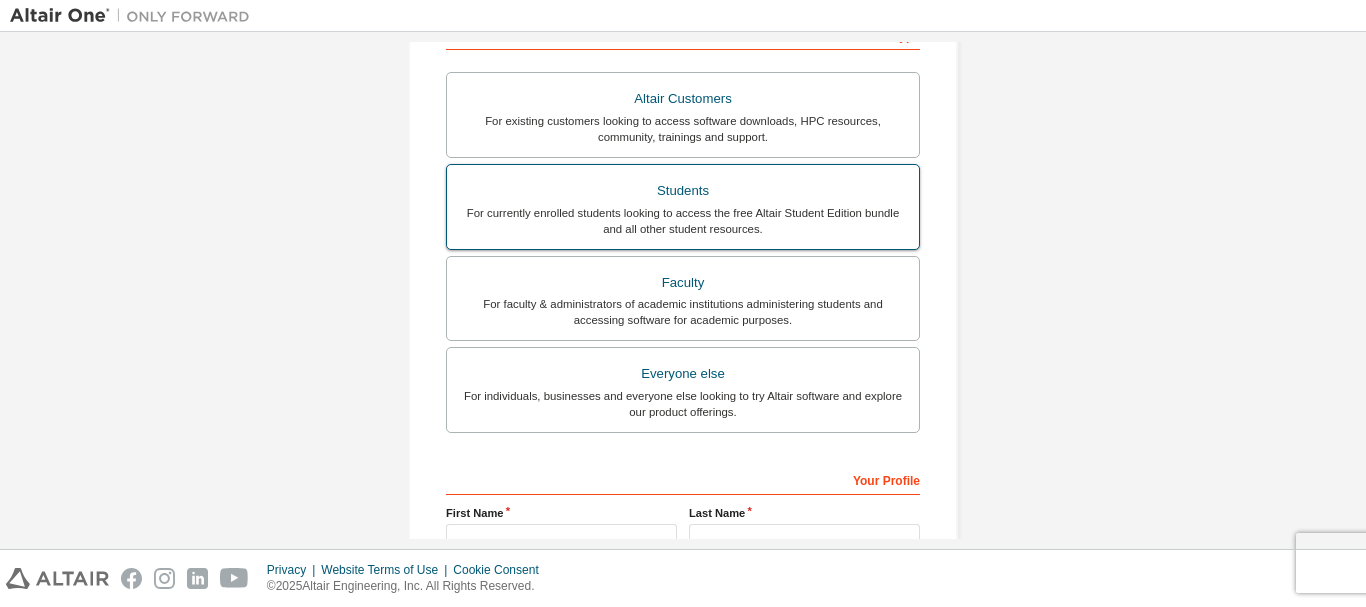 type on "**********" 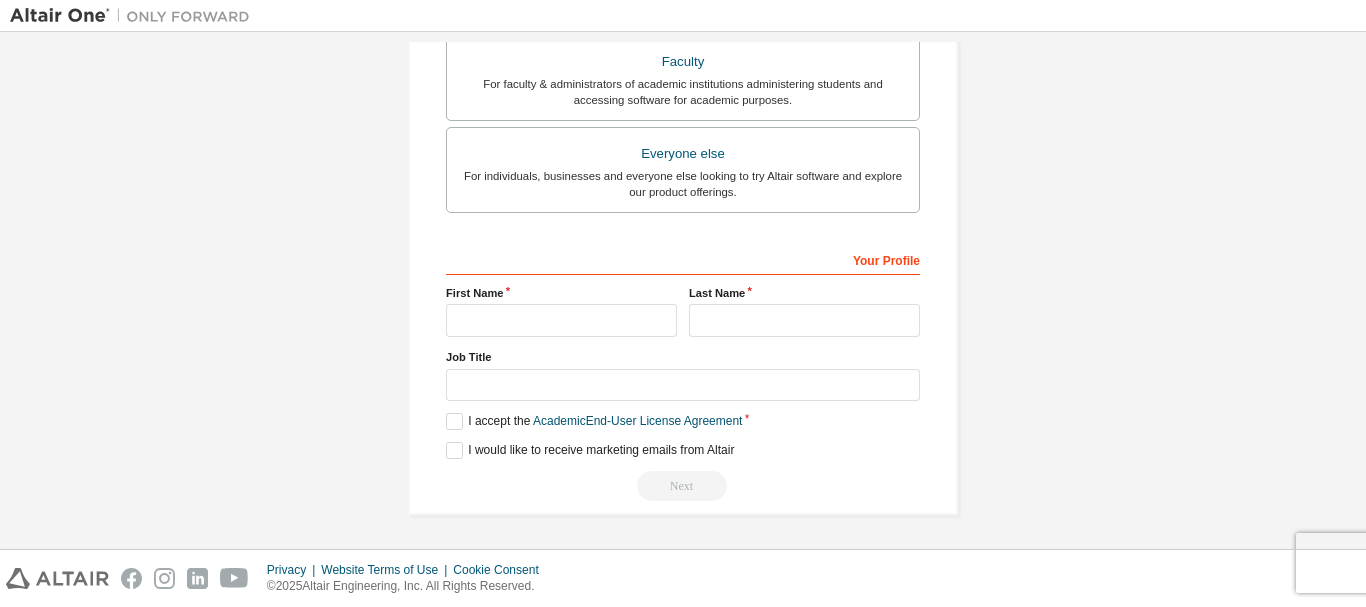 scroll, scrollTop: 631, scrollLeft: 0, axis: vertical 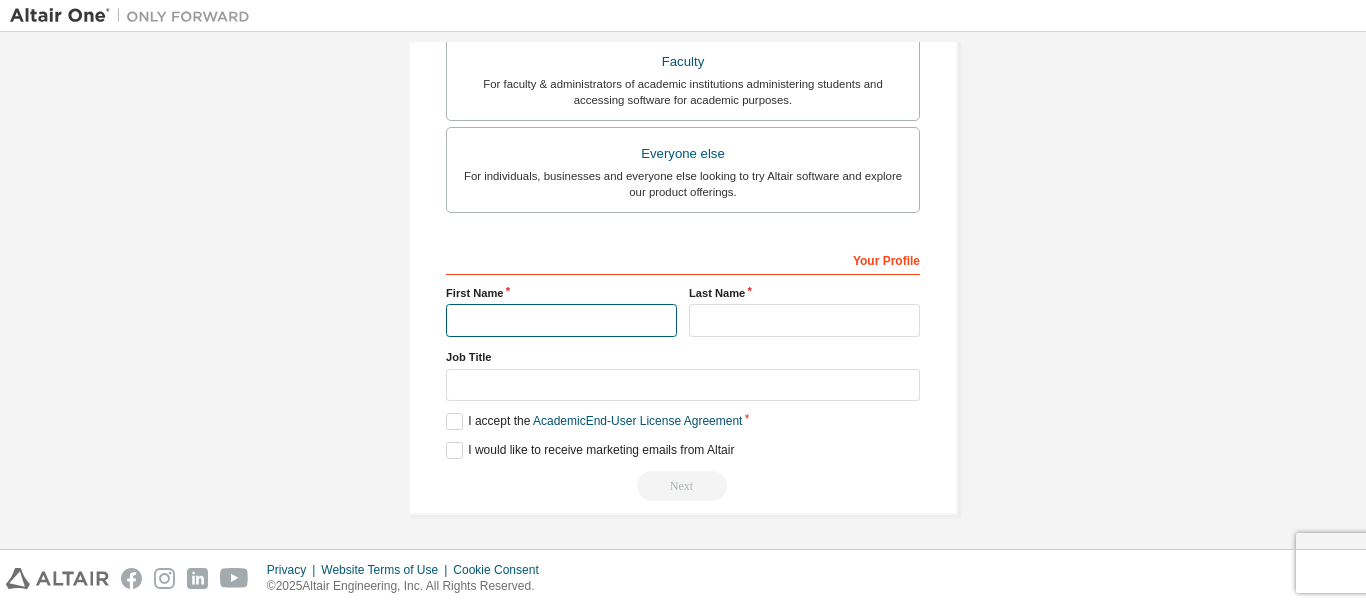 click at bounding box center [561, 320] 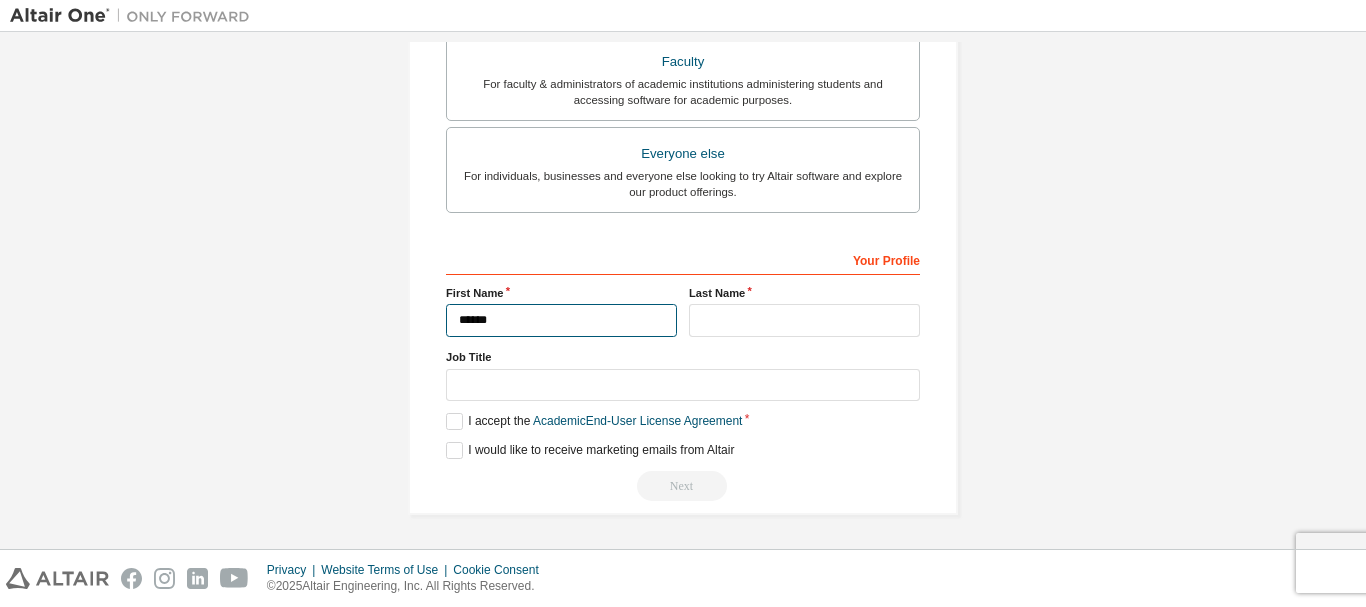 type on "******" 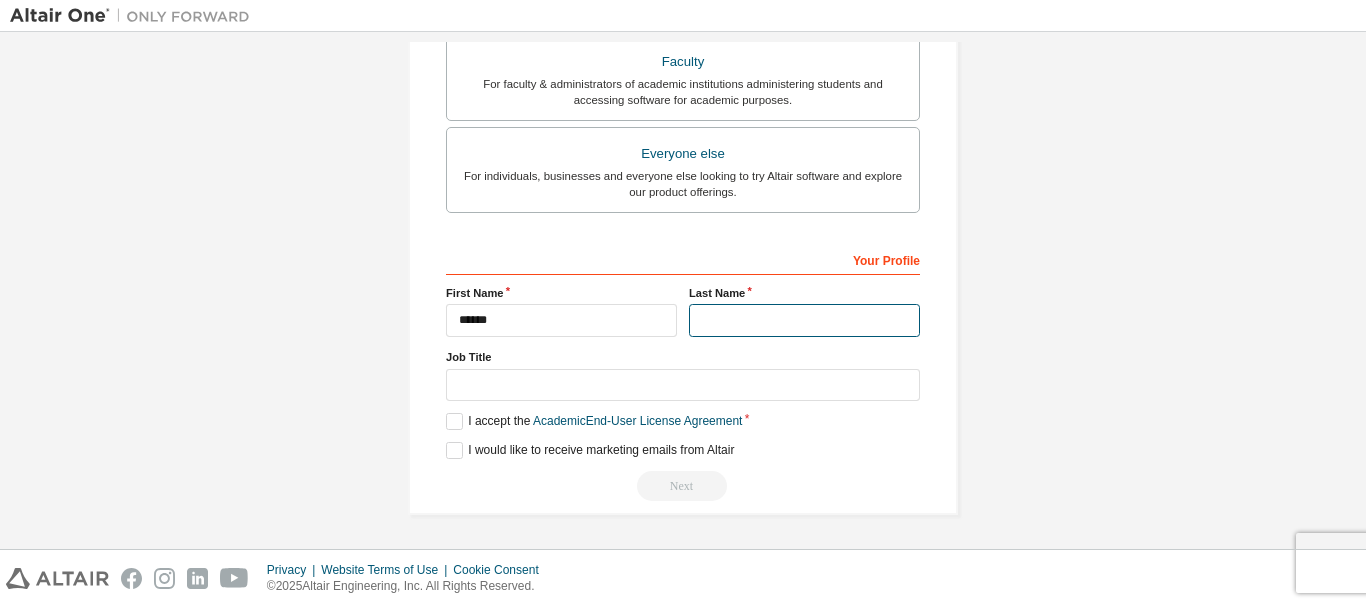 click at bounding box center (804, 320) 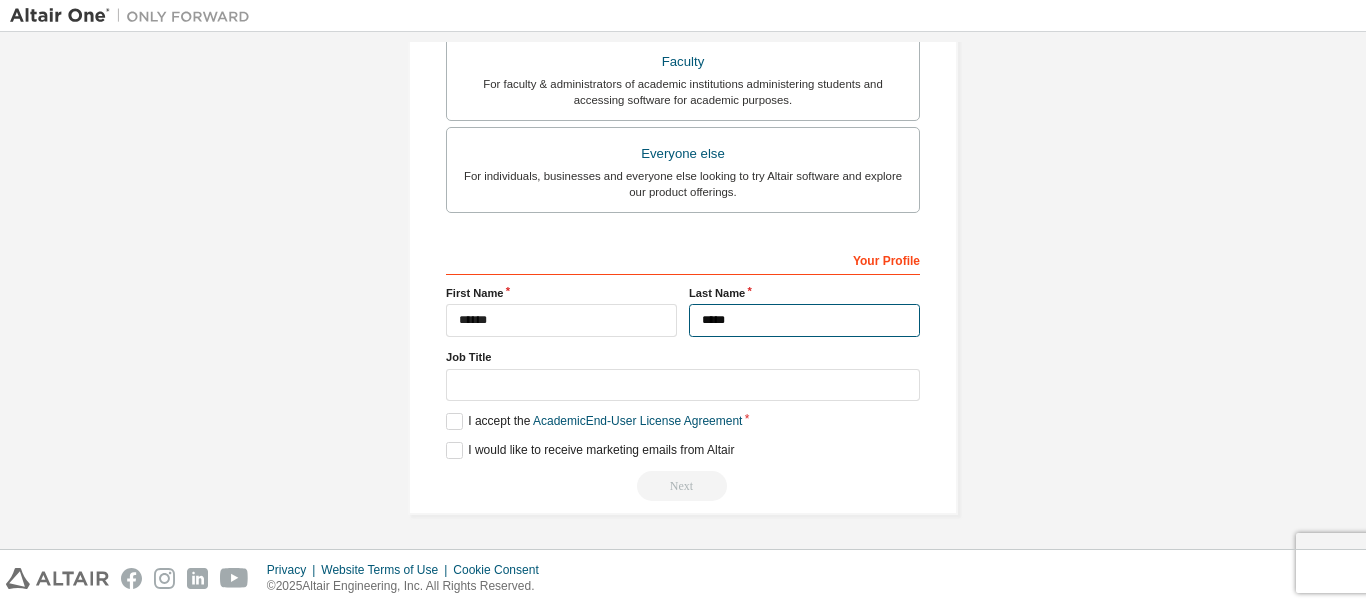 type on "*****" 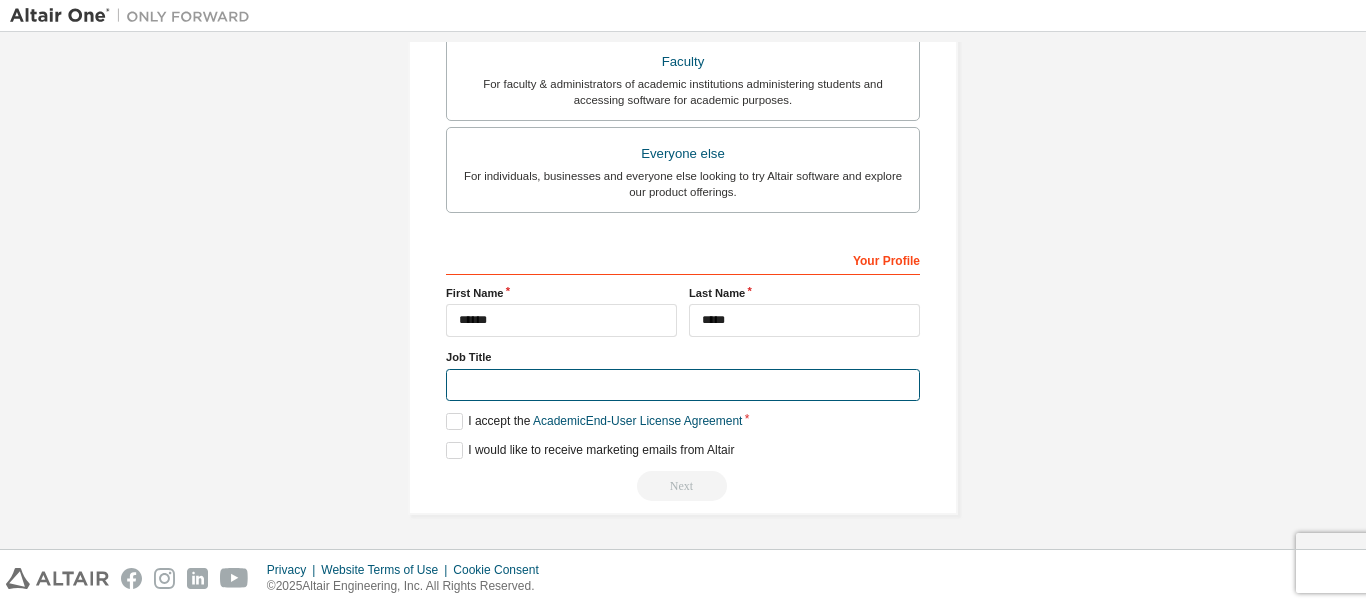 click at bounding box center (683, 385) 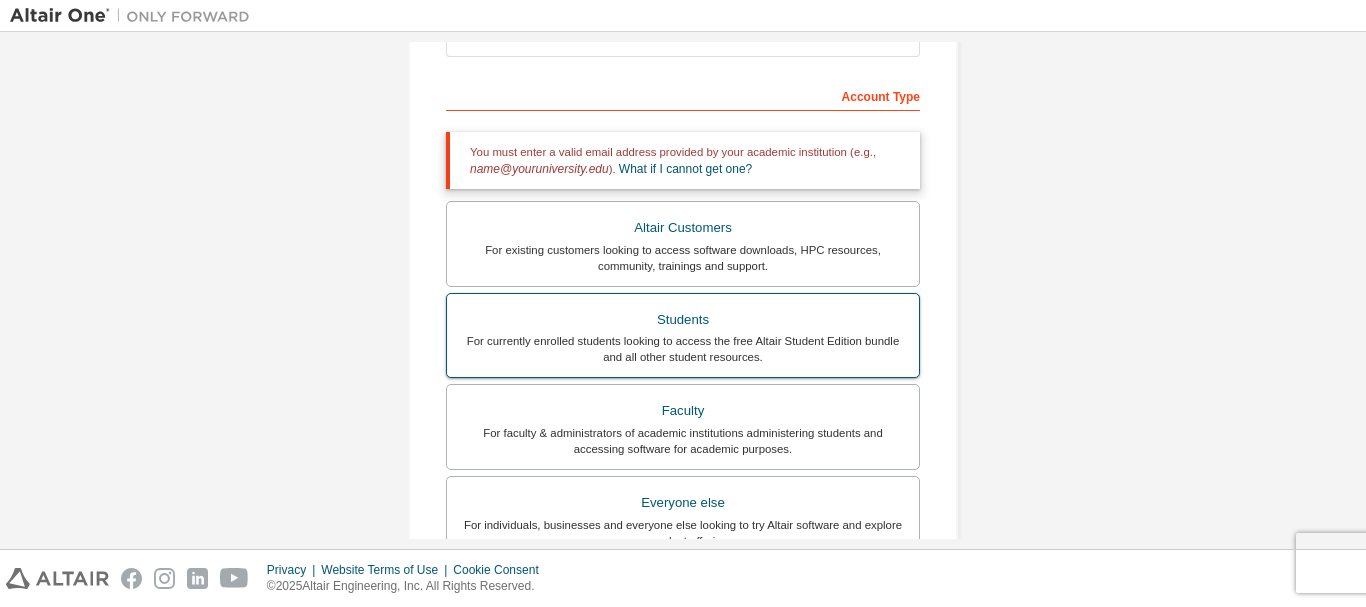 scroll, scrollTop: 280, scrollLeft: 0, axis: vertical 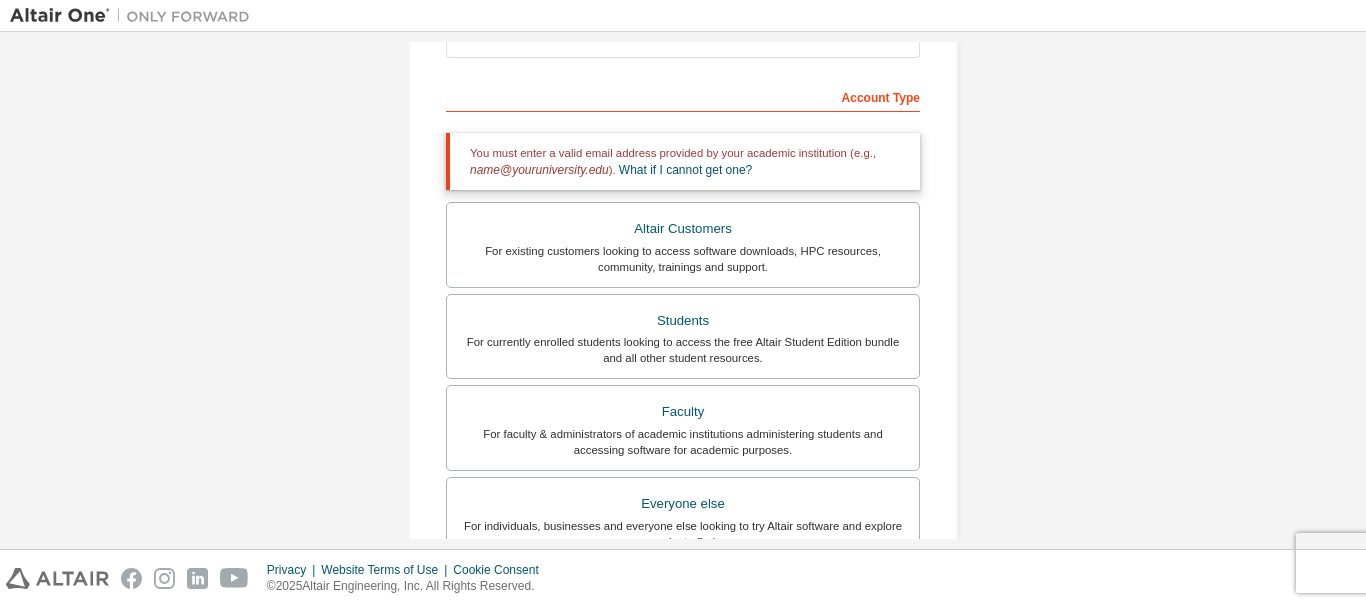 type on "*******" 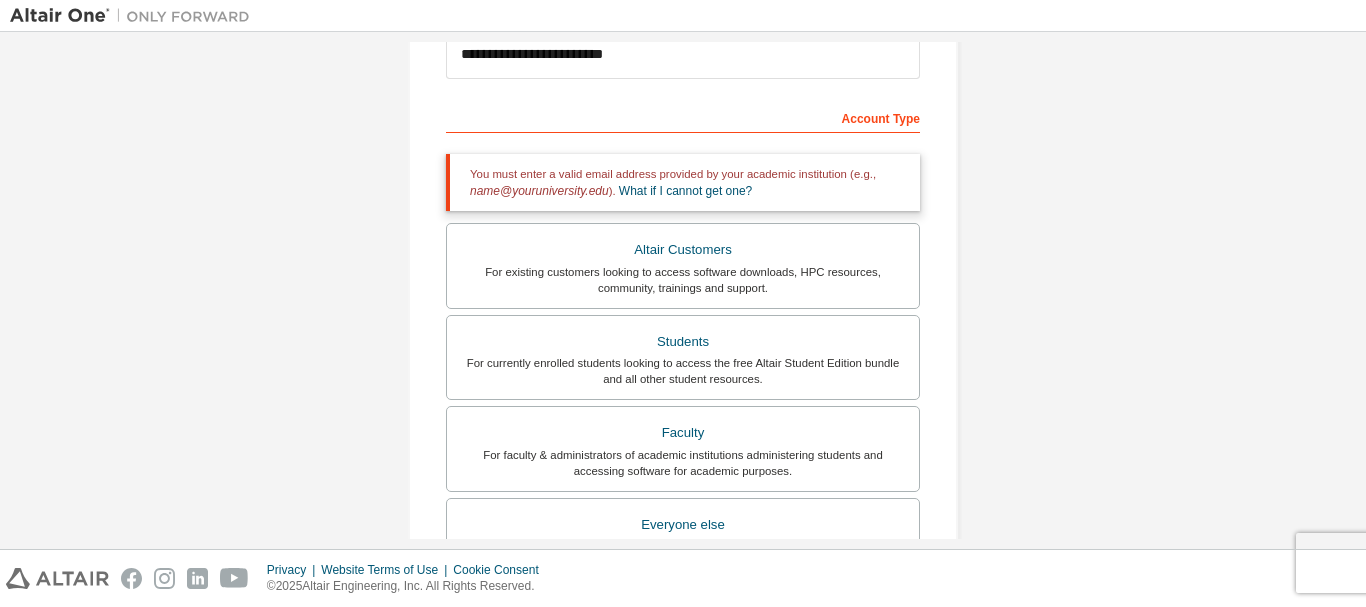scroll, scrollTop: 290, scrollLeft: 0, axis: vertical 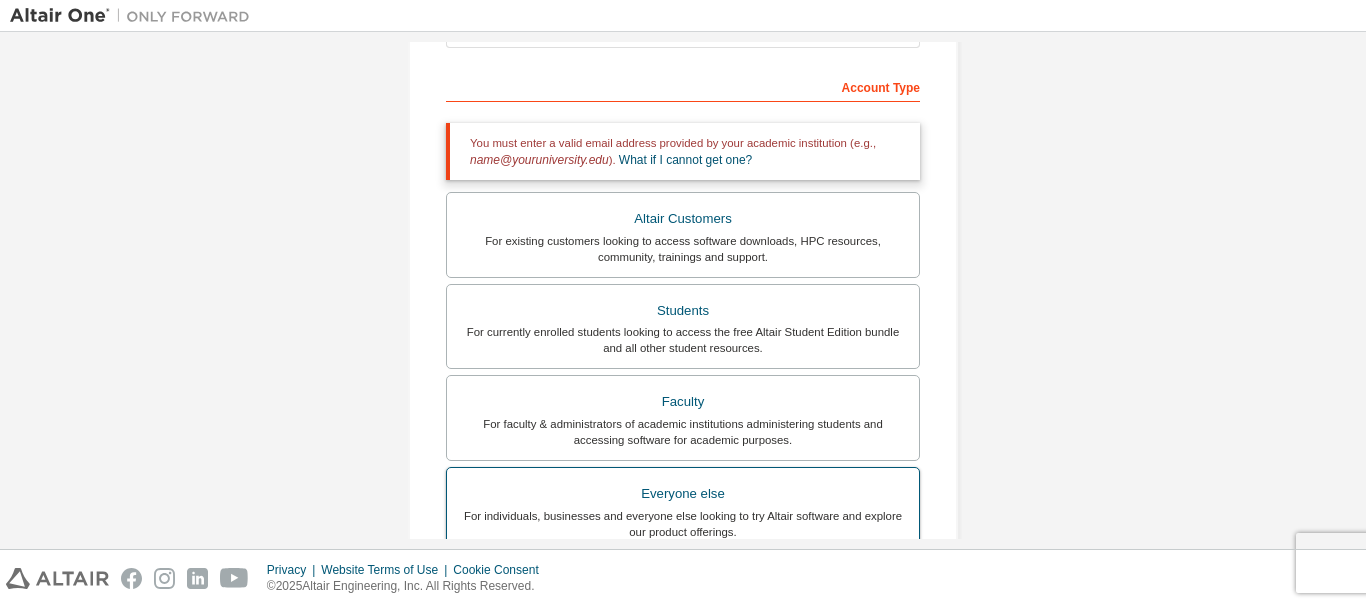 click on "Everyone else" at bounding box center [683, 494] 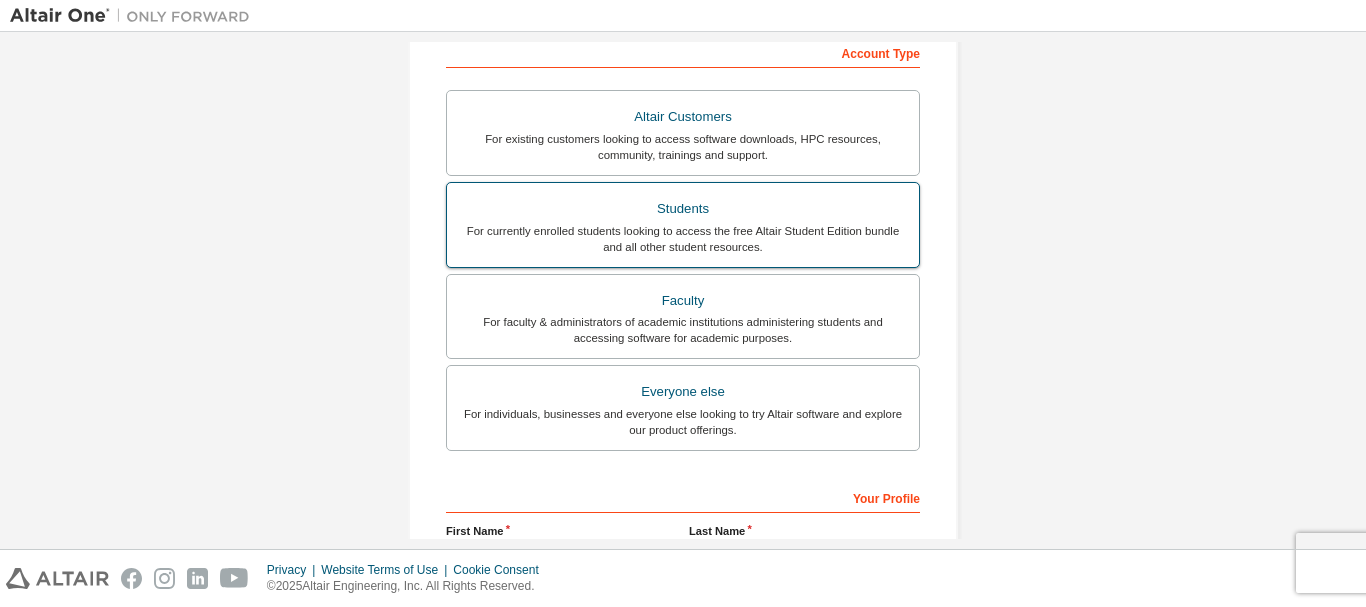 scroll, scrollTop: 562, scrollLeft: 0, axis: vertical 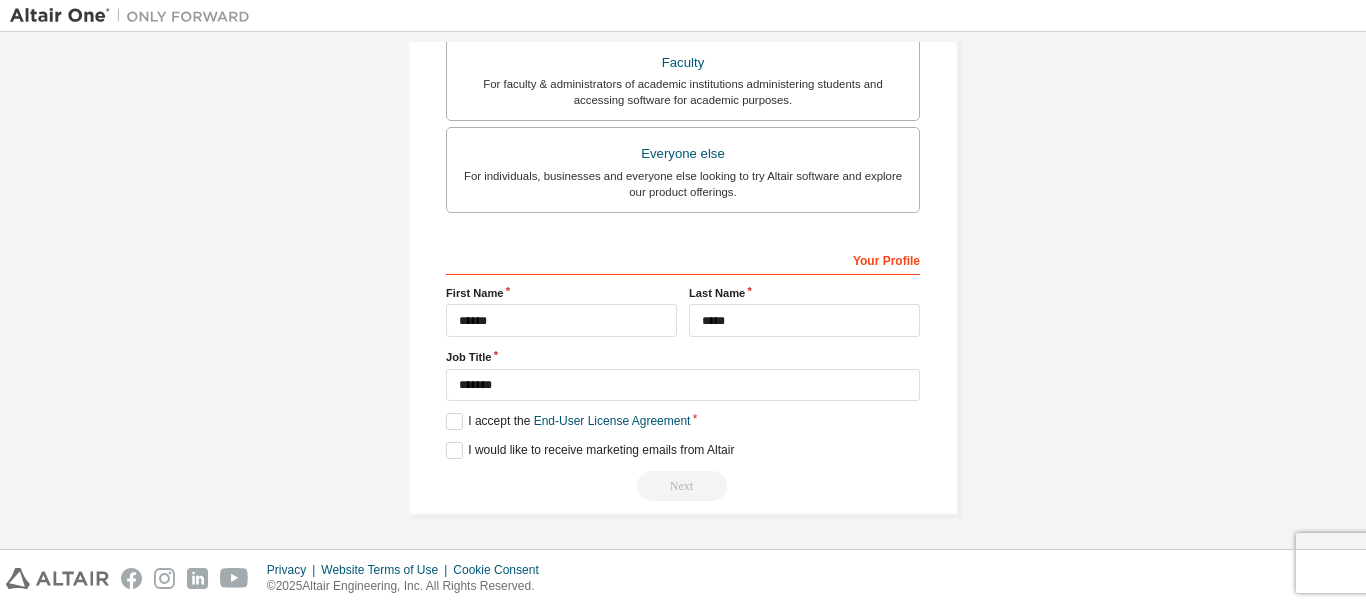 click on "**********" at bounding box center (683, 9) 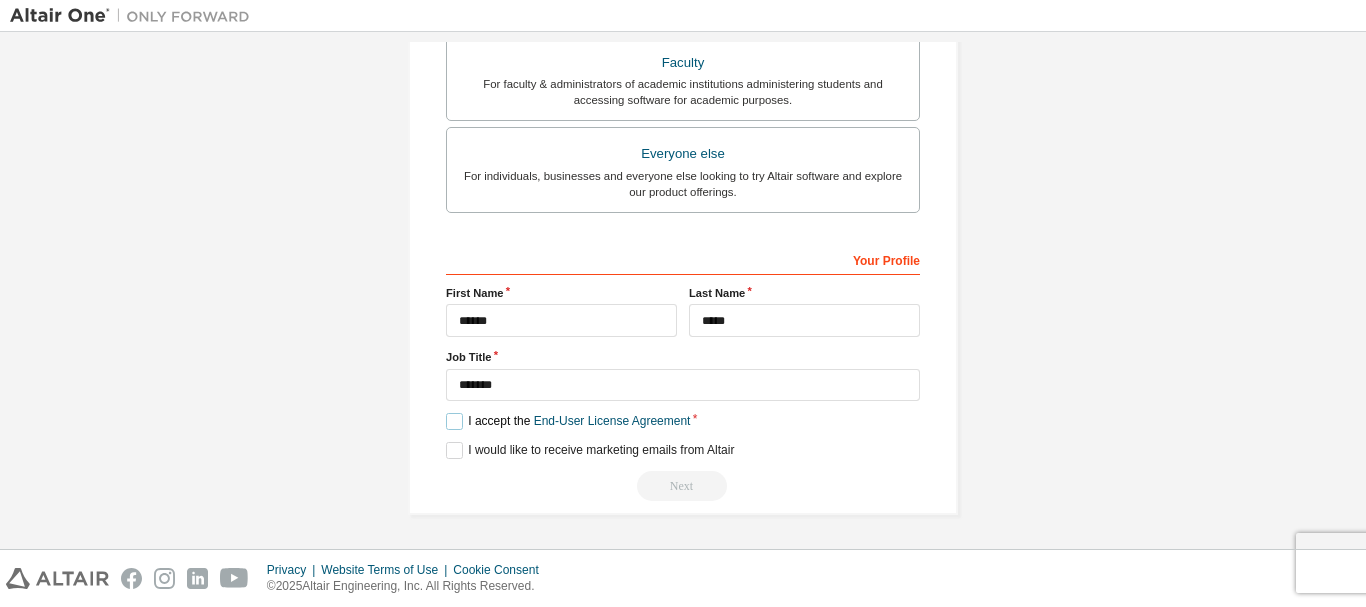 click on "I accept the    End-User License Agreement" at bounding box center (568, 421) 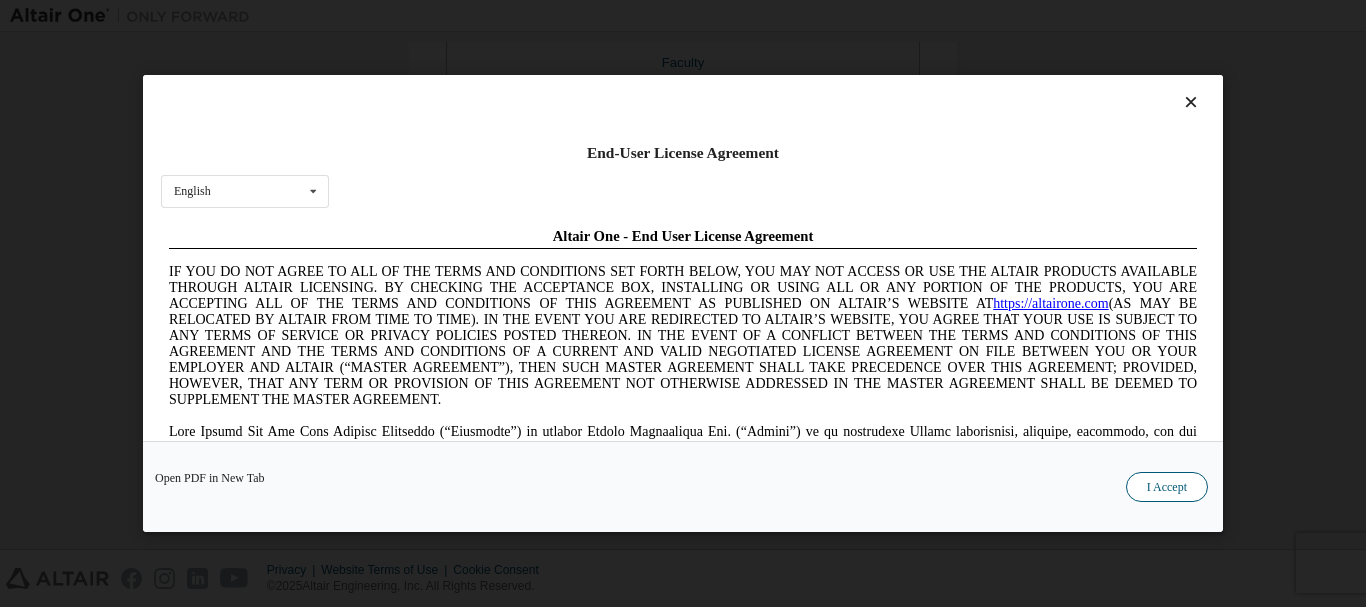 scroll, scrollTop: 0, scrollLeft: 0, axis: both 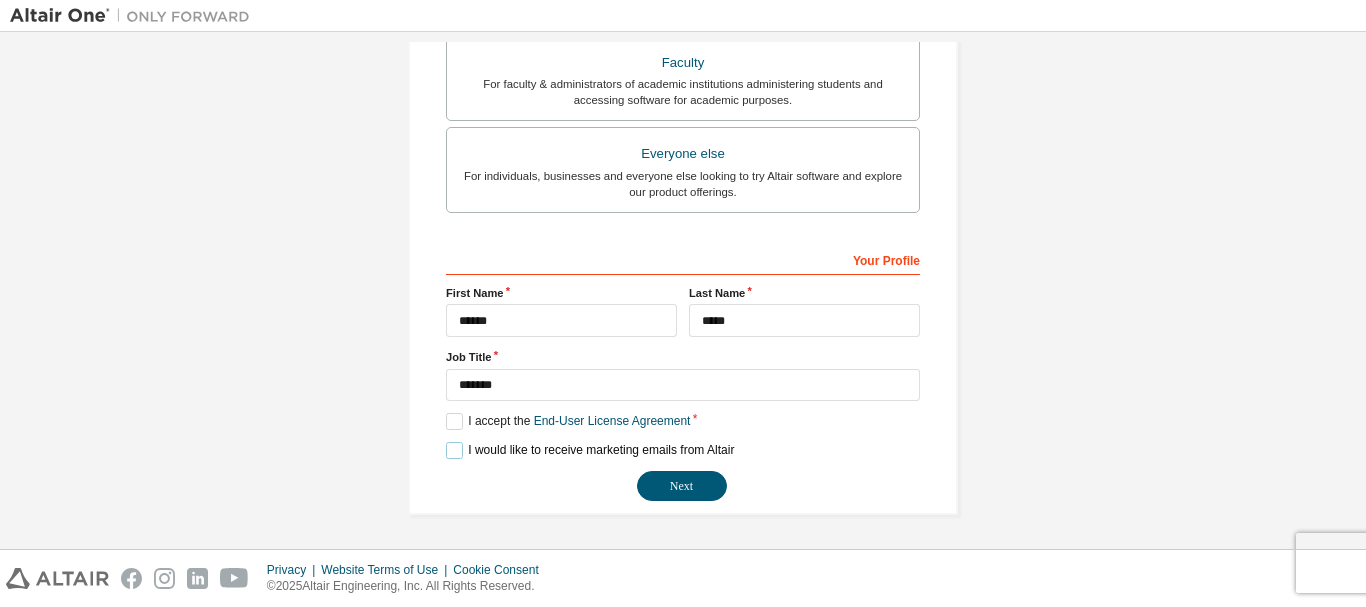 click on "I would like to receive marketing emails from Altair" at bounding box center [590, 450] 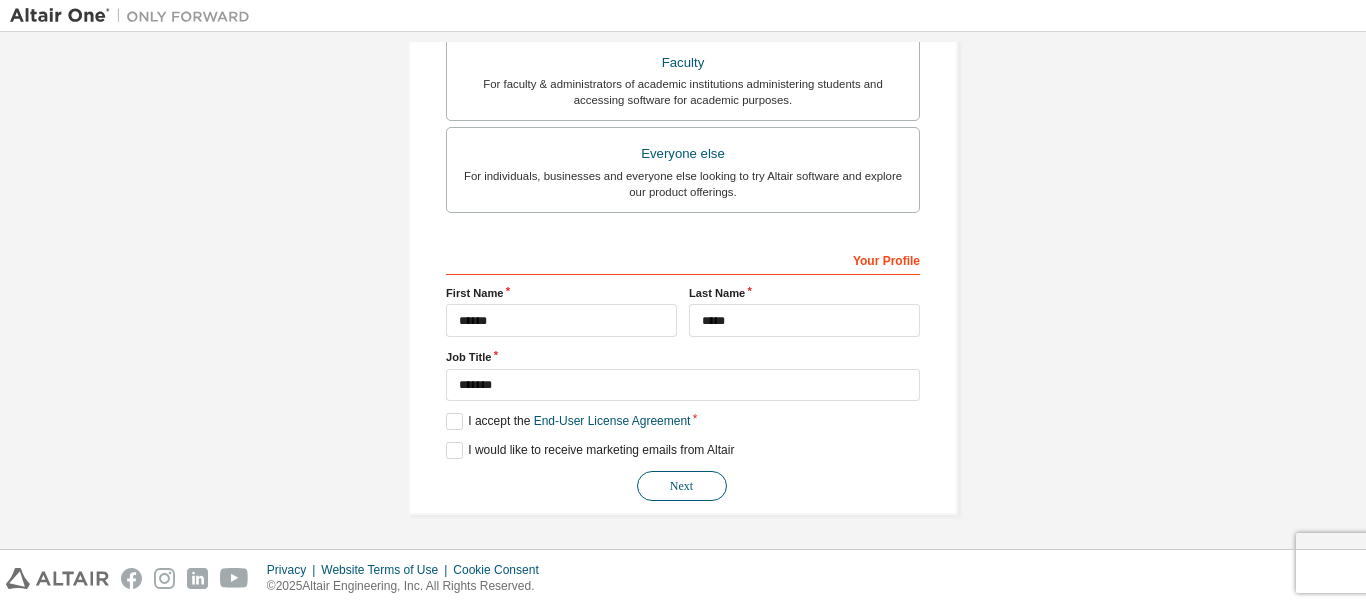 click on "Next" at bounding box center [682, 486] 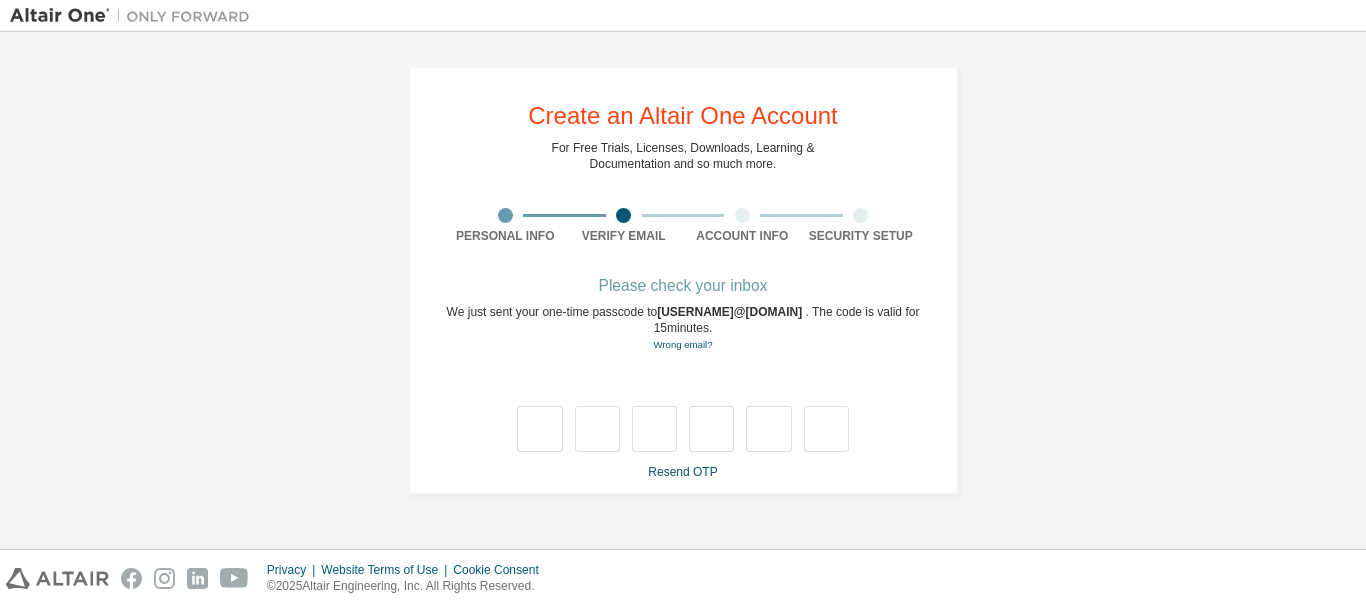 scroll, scrollTop: 0, scrollLeft: 0, axis: both 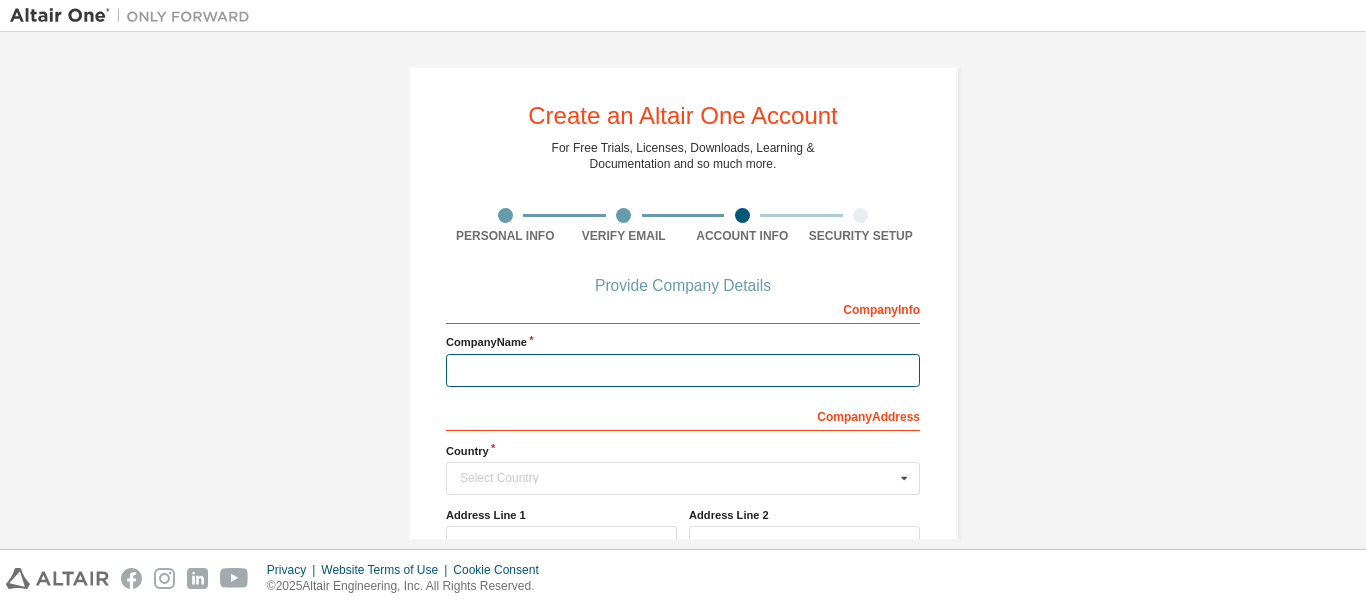 click at bounding box center (683, 370) 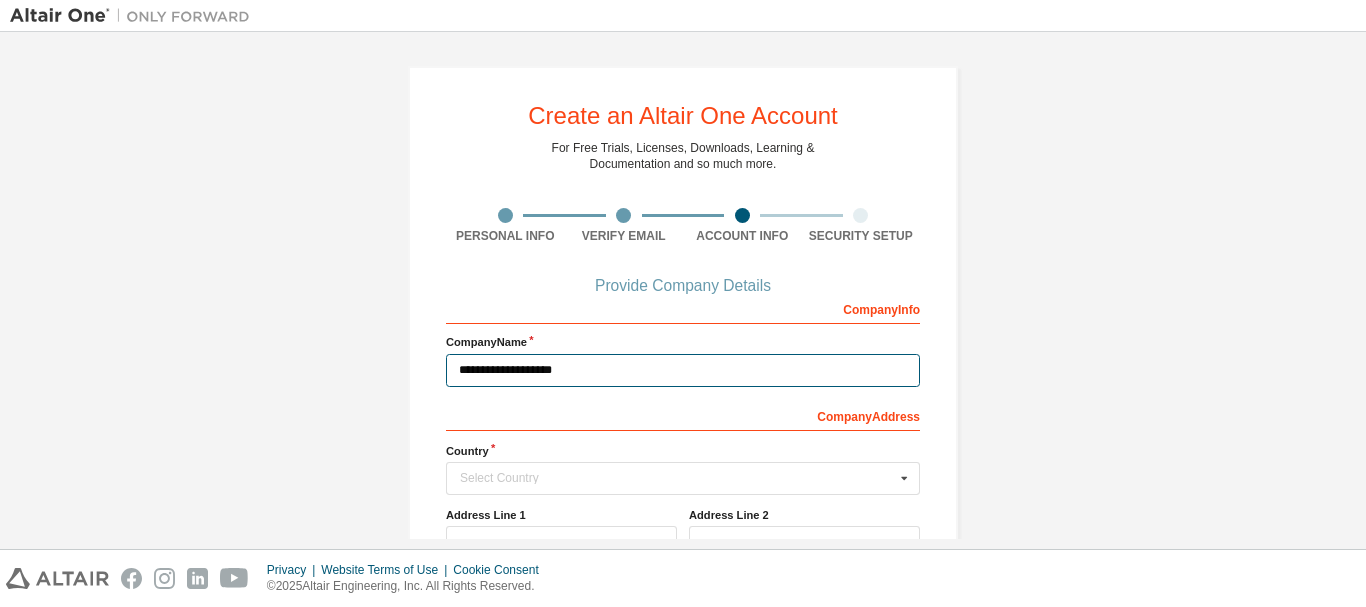 scroll, scrollTop: 2, scrollLeft: 0, axis: vertical 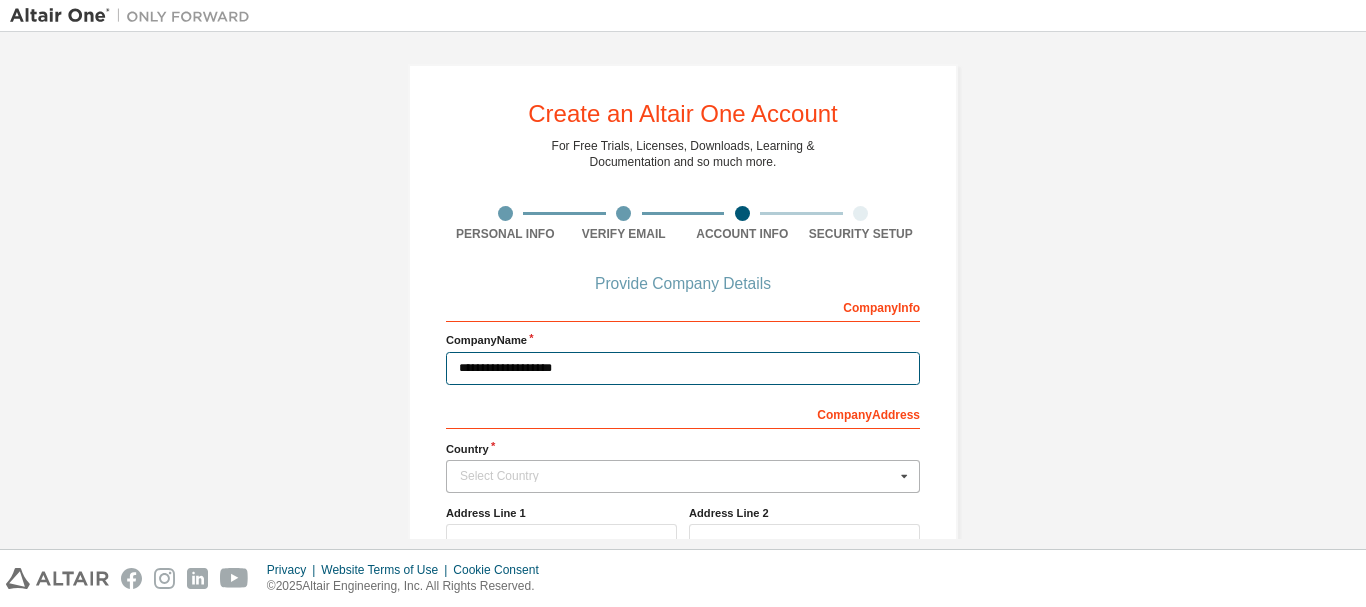 type on "**********" 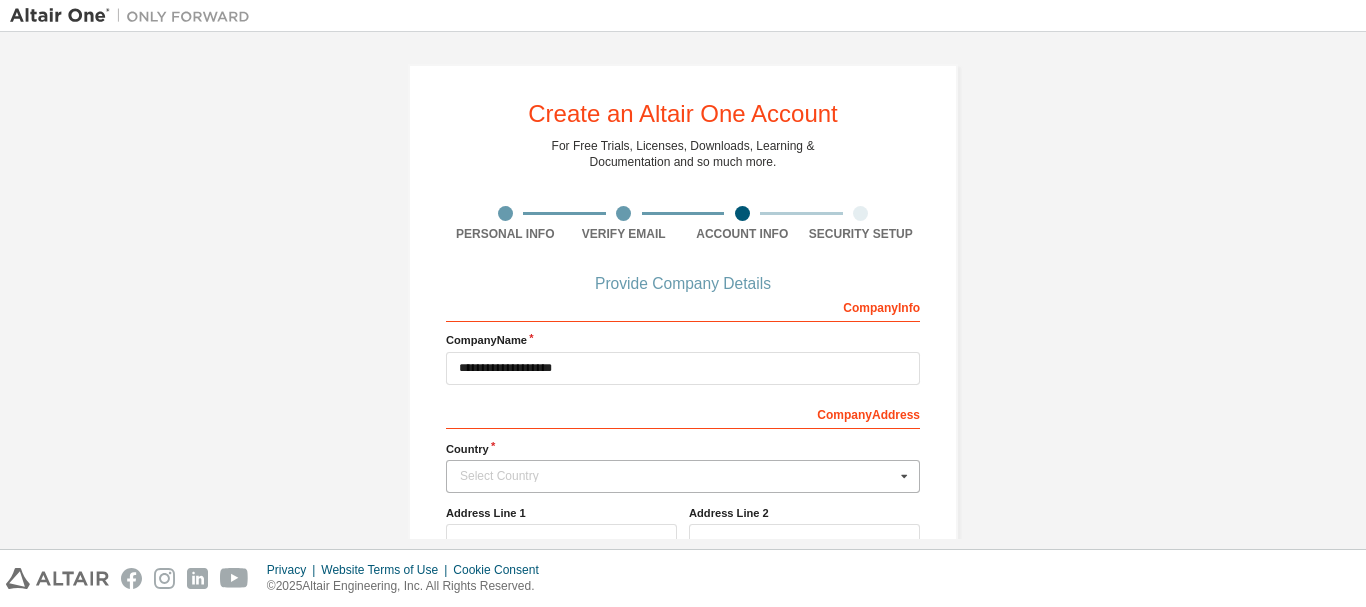 click on "Select Country" at bounding box center (677, 476) 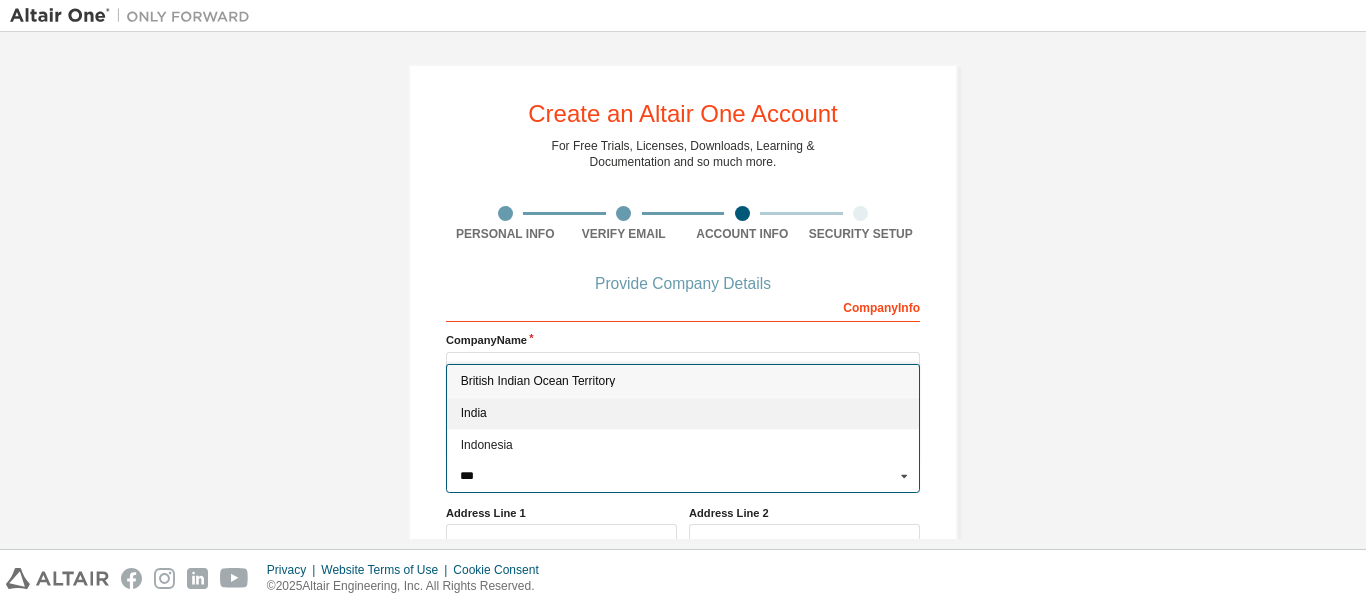 type on "***" 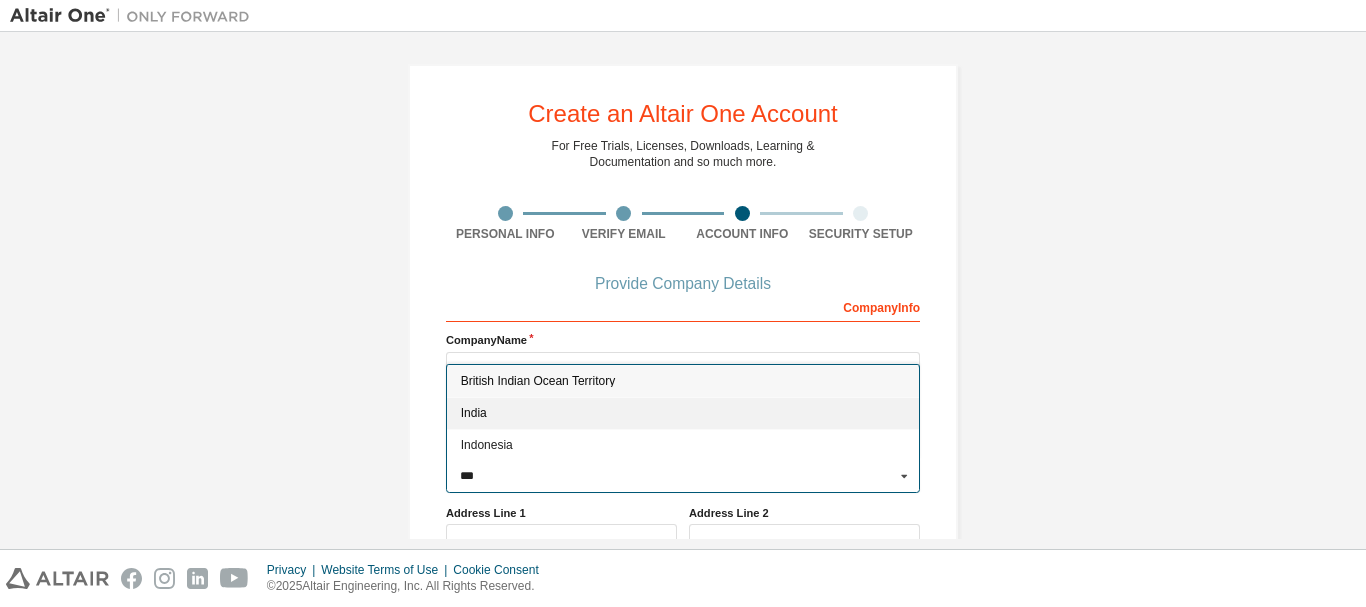 click on "India" at bounding box center [683, 414] 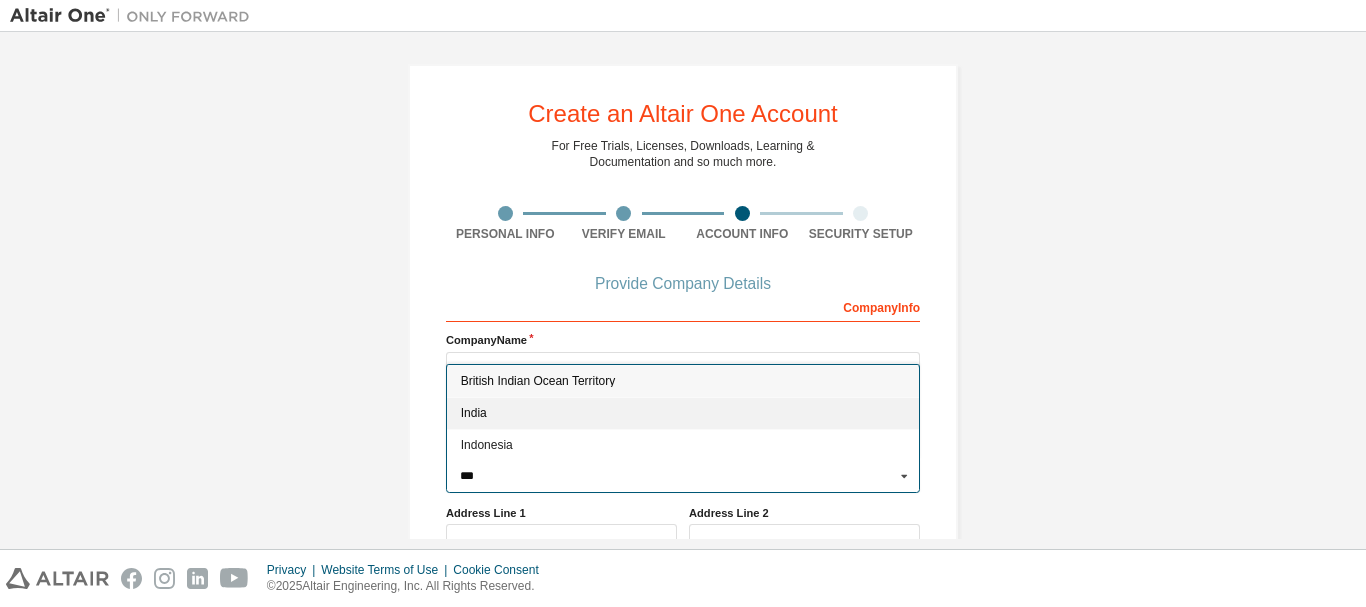 type on "***" 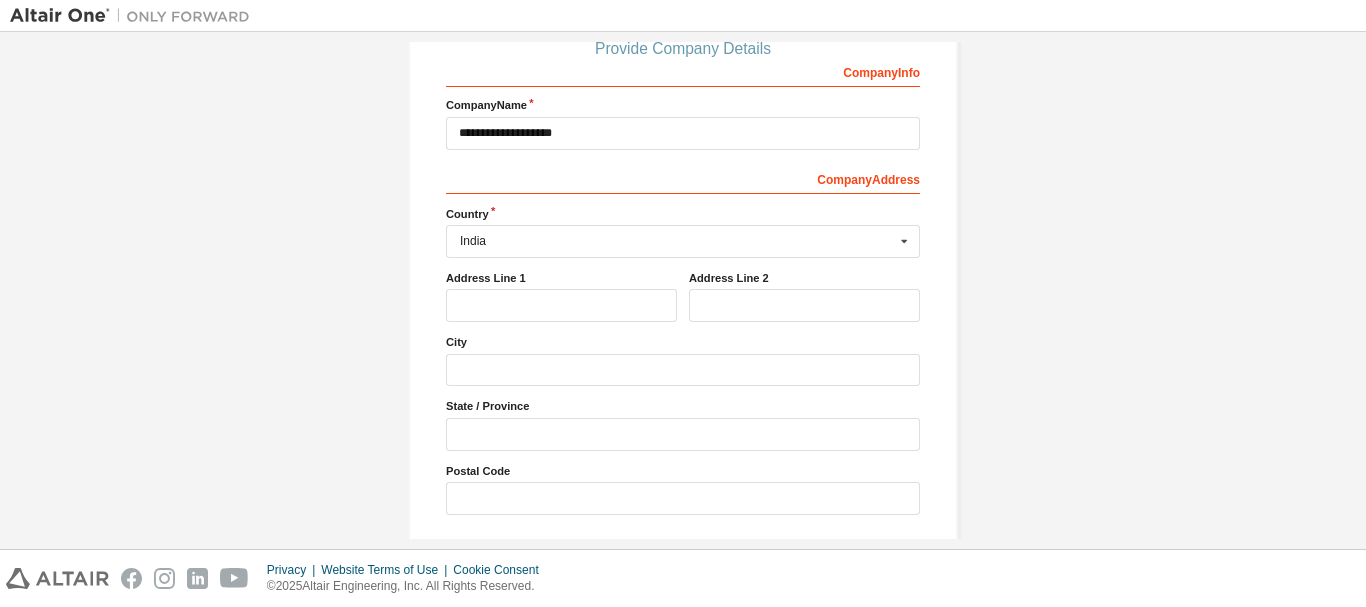 scroll, scrollTop: 307, scrollLeft: 0, axis: vertical 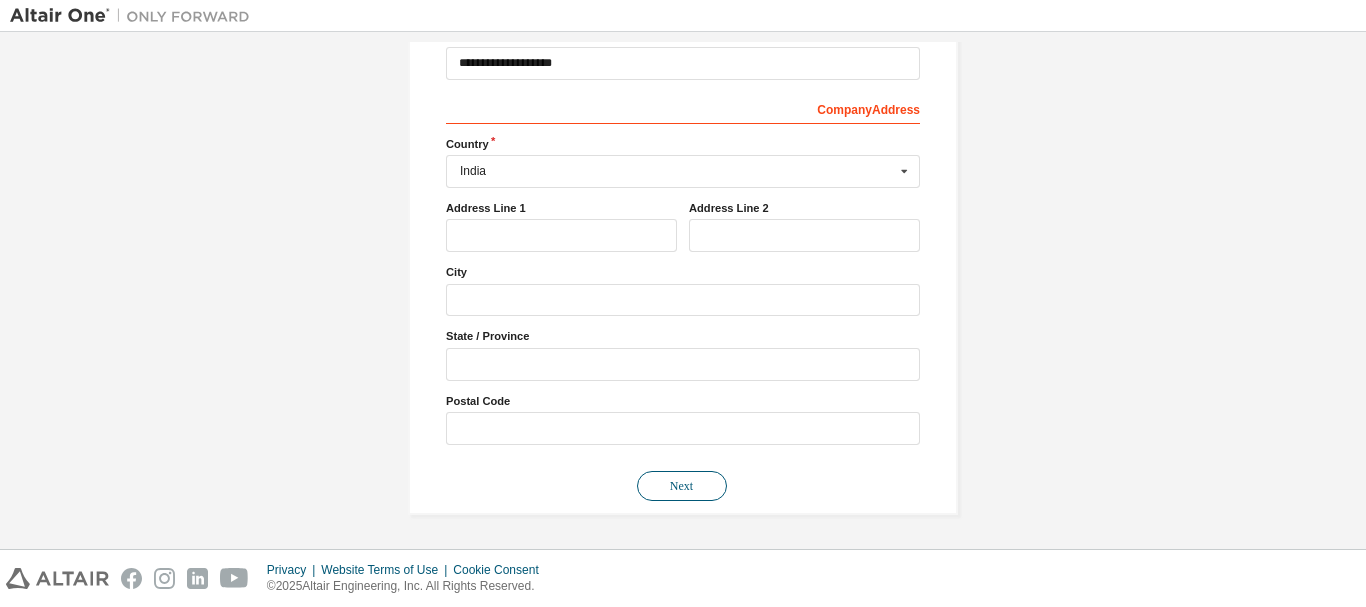 click on "Next" at bounding box center [682, 486] 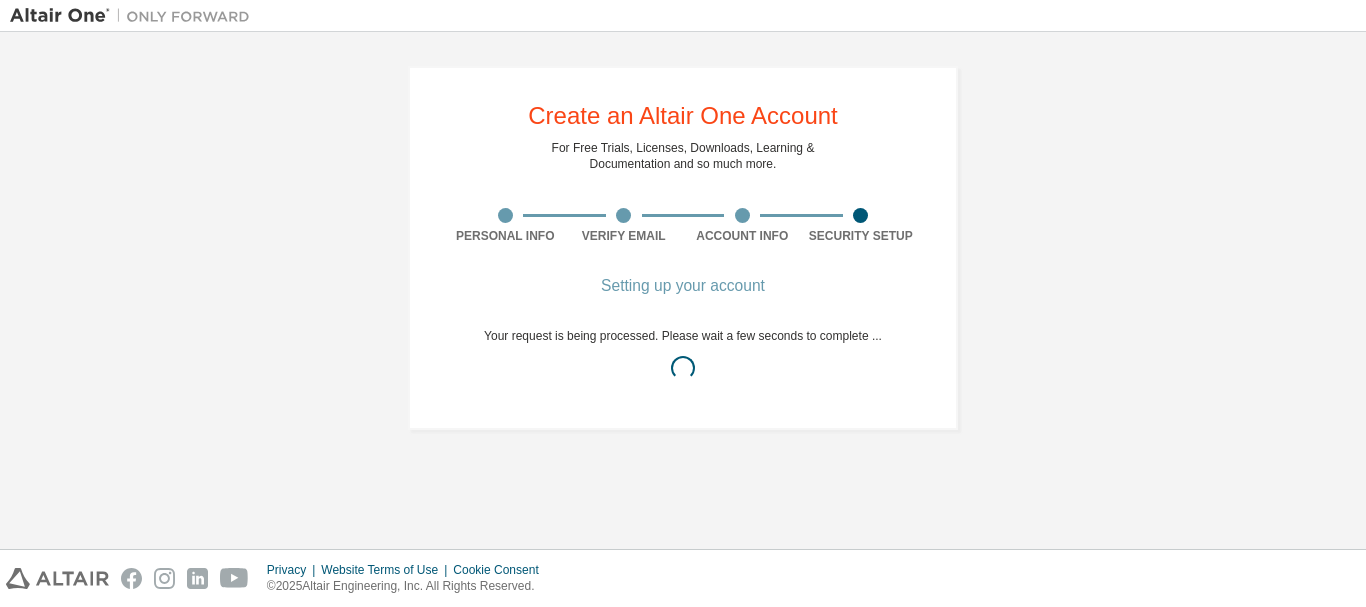scroll, scrollTop: 0, scrollLeft: 0, axis: both 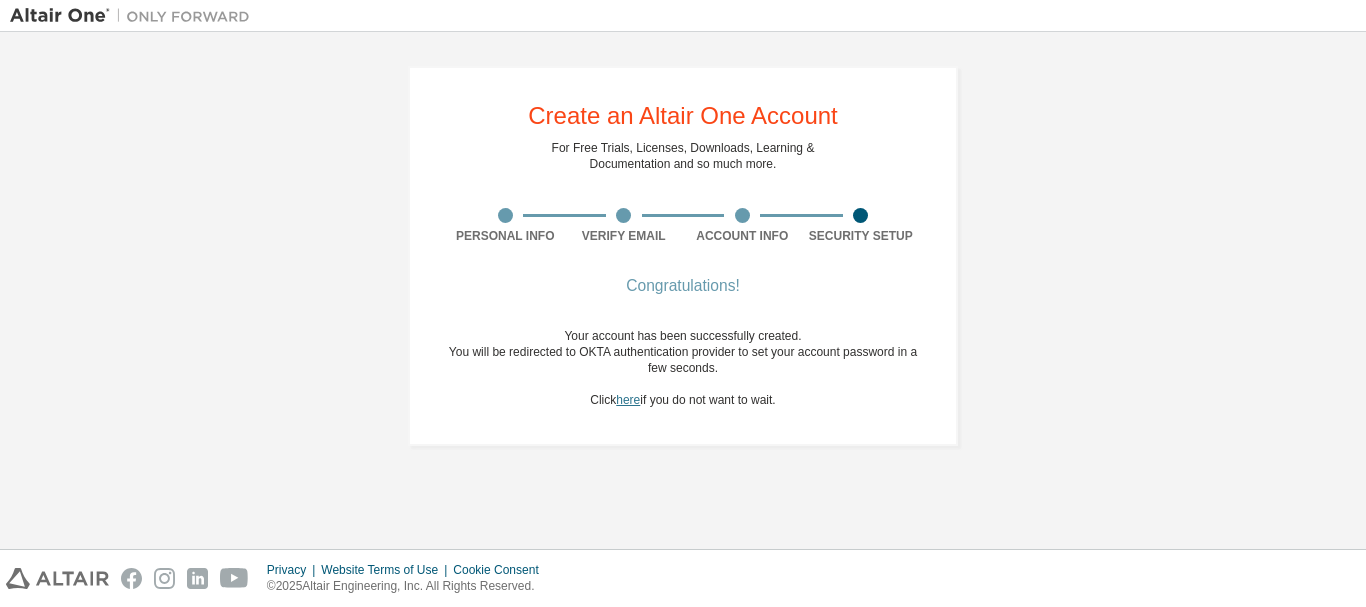 click on "here" at bounding box center (628, 400) 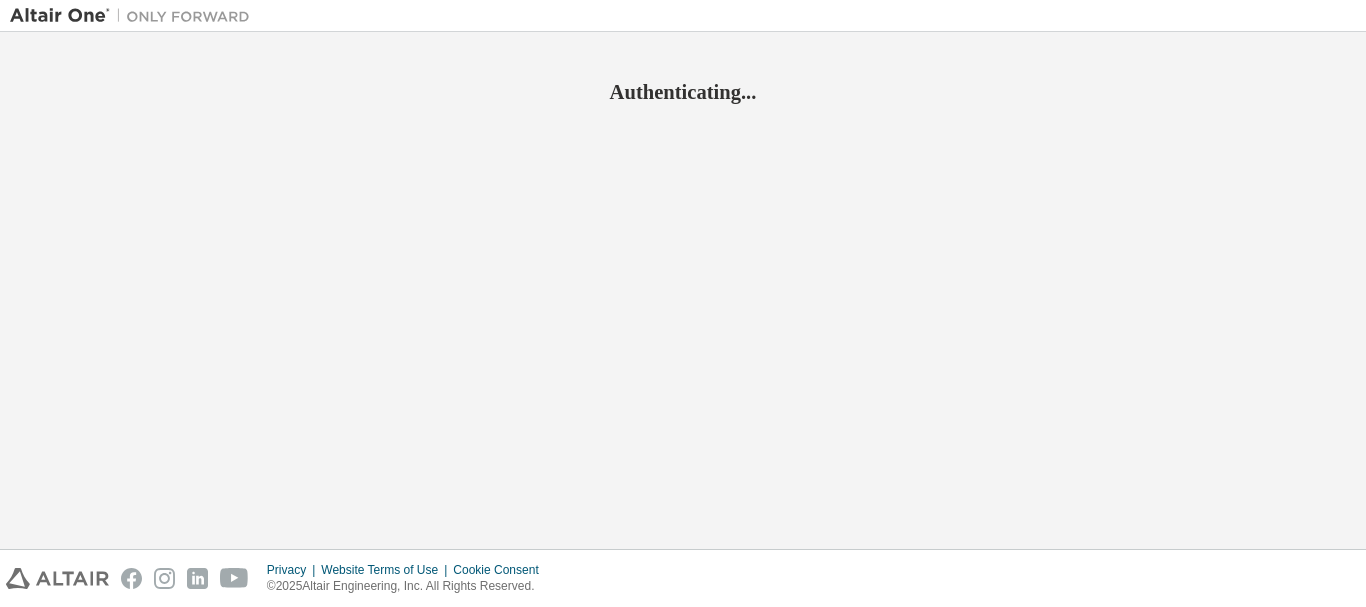 scroll, scrollTop: 0, scrollLeft: 0, axis: both 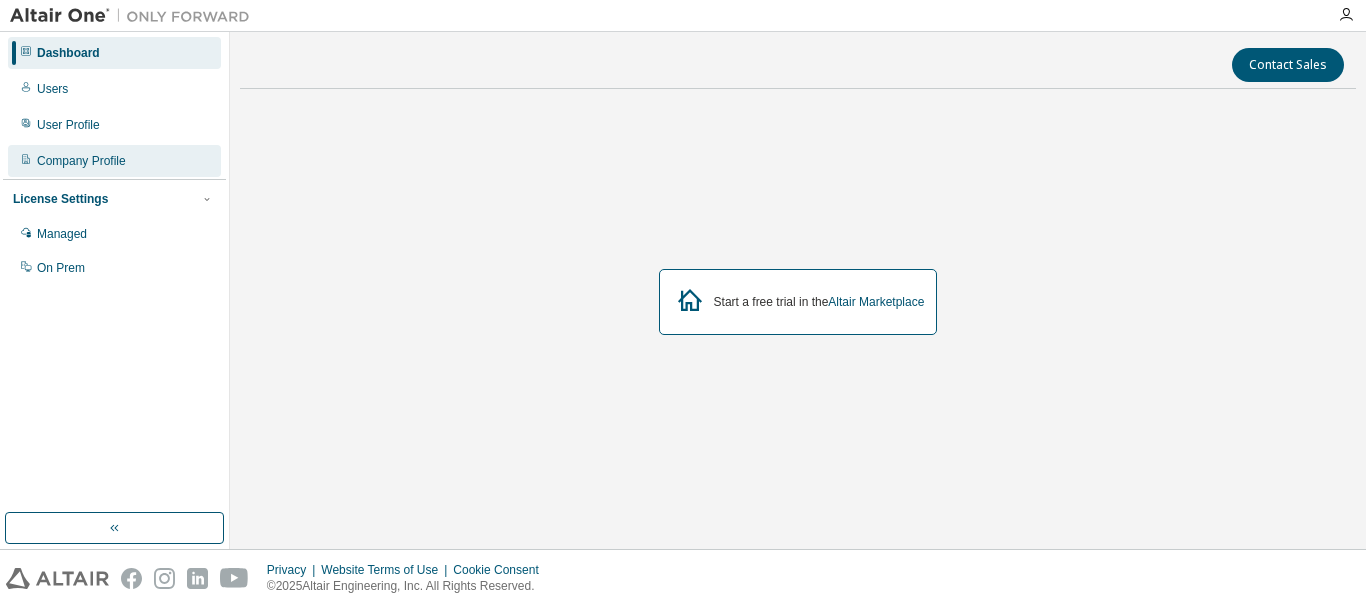 click on "Company Profile" at bounding box center (114, 161) 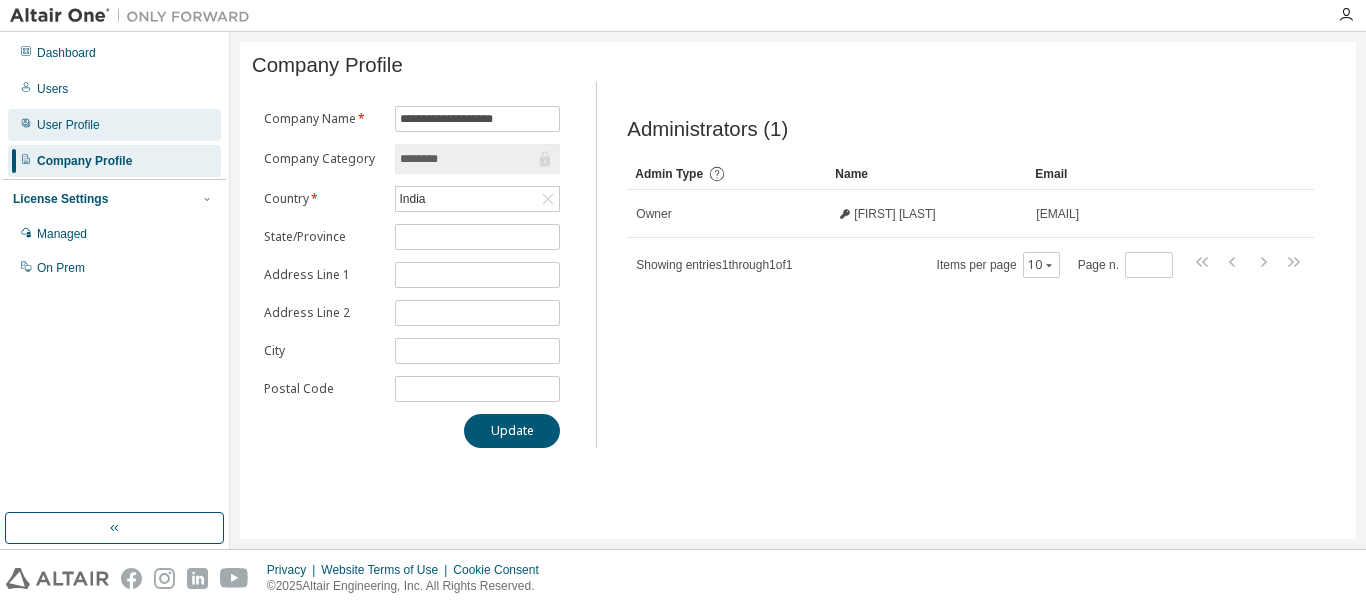 click on "User Profile" at bounding box center (114, 125) 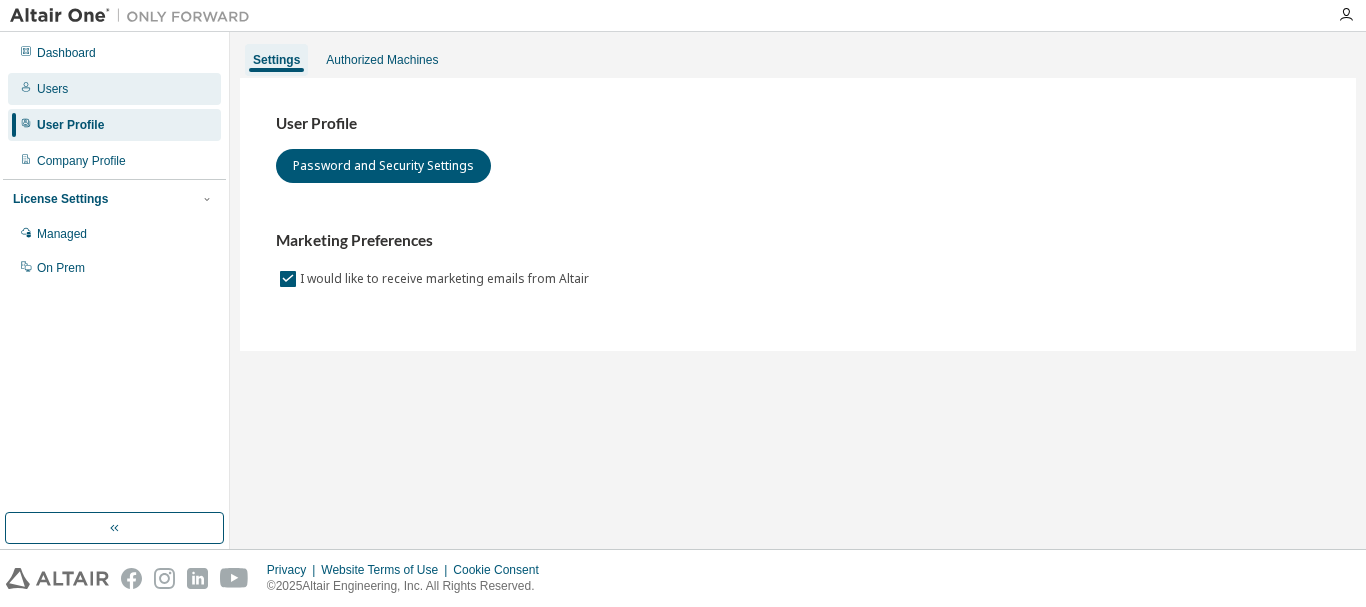 click on "Users" at bounding box center [114, 89] 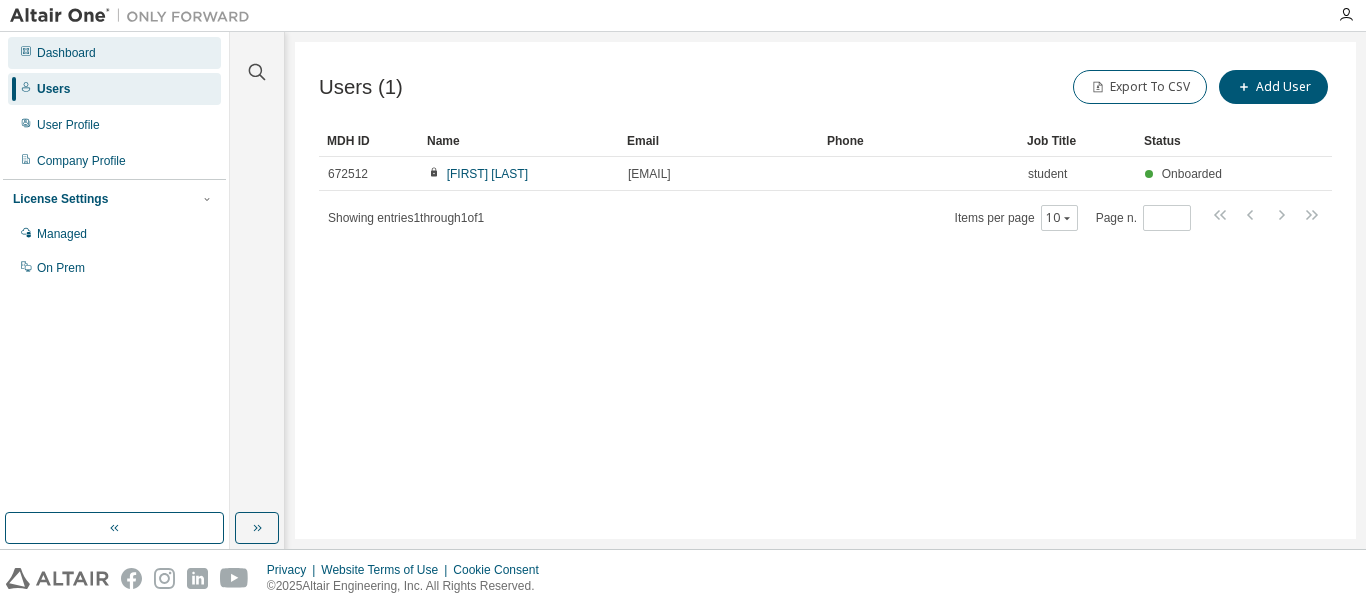 click on "Dashboard" at bounding box center (114, 53) 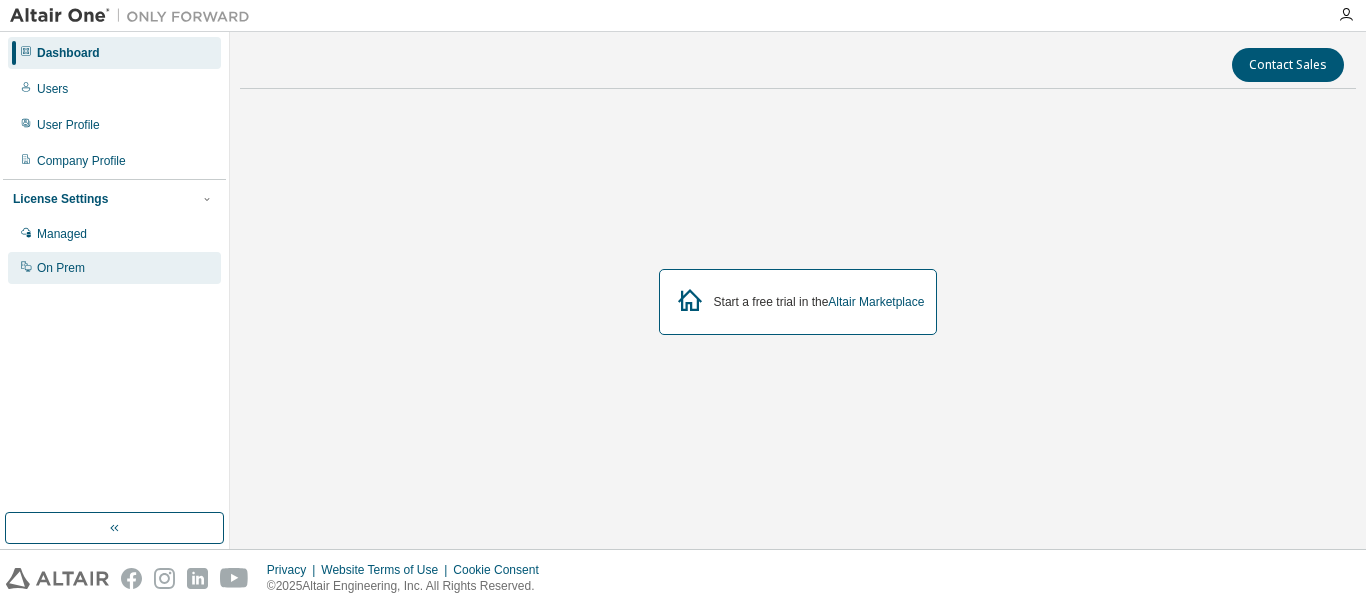 click on "On Prem" at bounding box center (114, 268) 